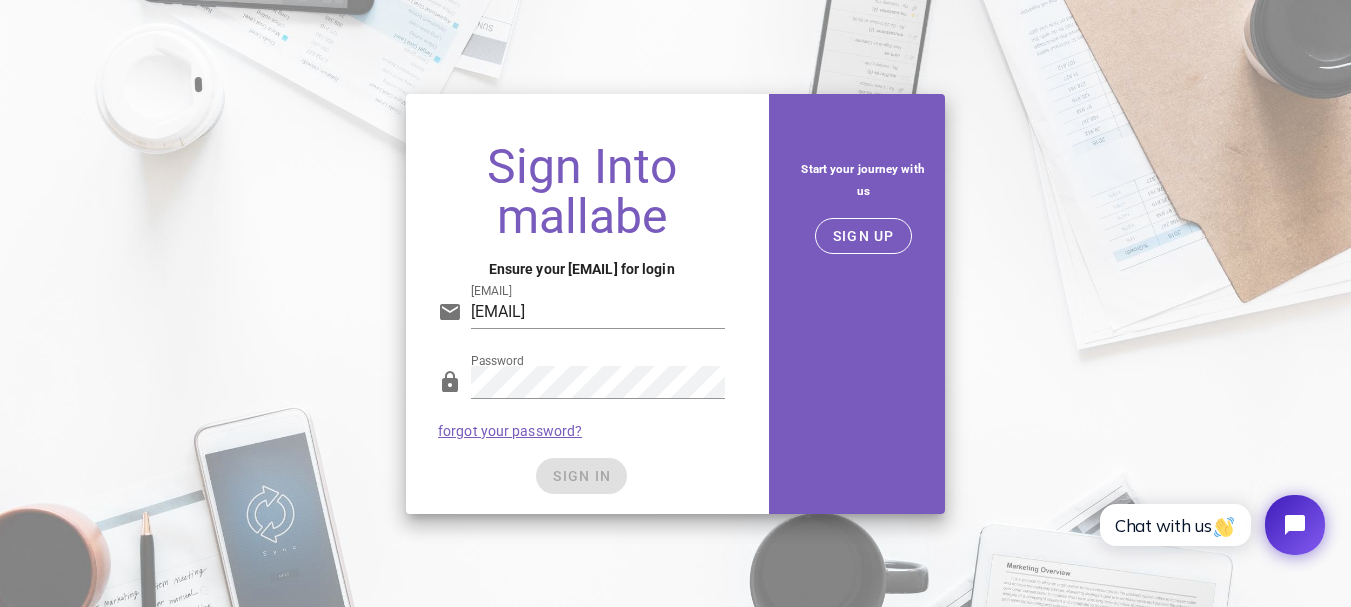 scroll, scrollTop: 0, scrollLeft: 0, axis: both 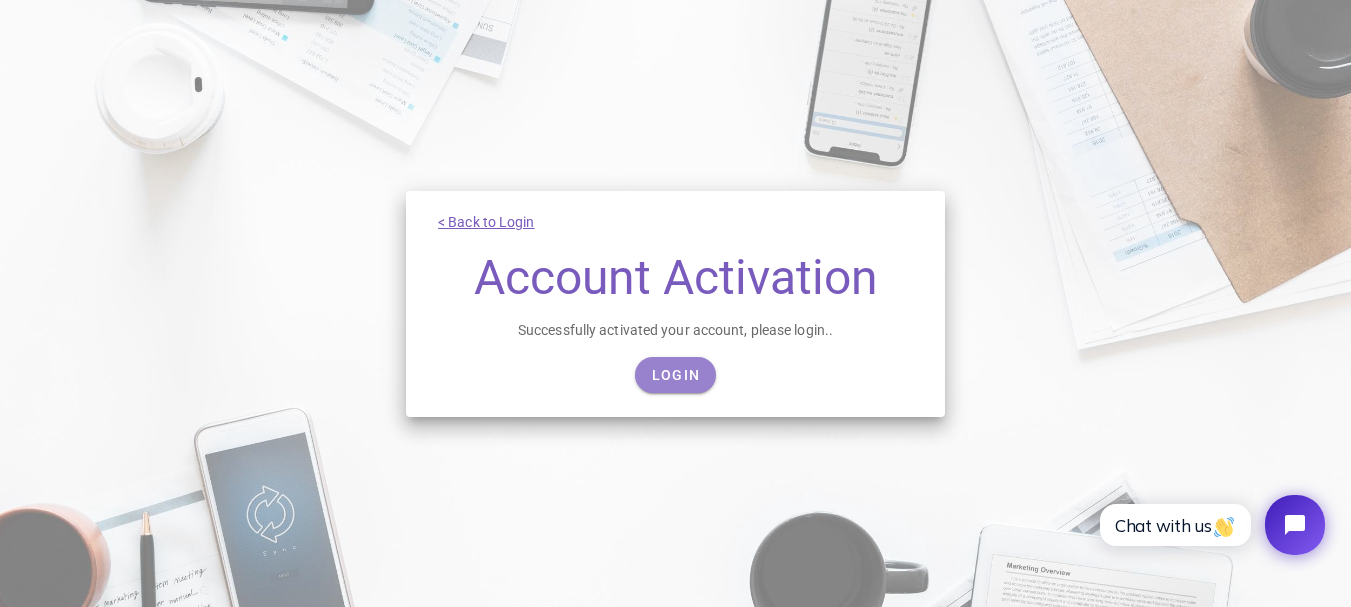 click on "Login" at bounding box center [675, 375] 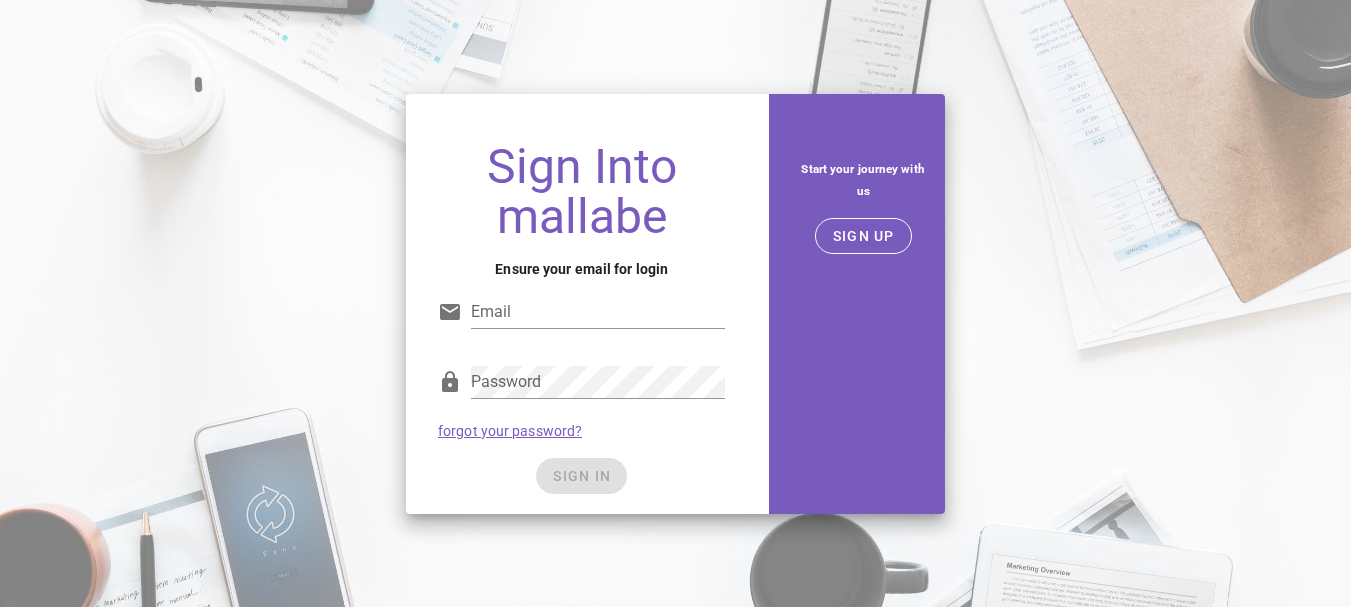 scroll, scrollTop: 0, scrollLeft: 0, axis: both 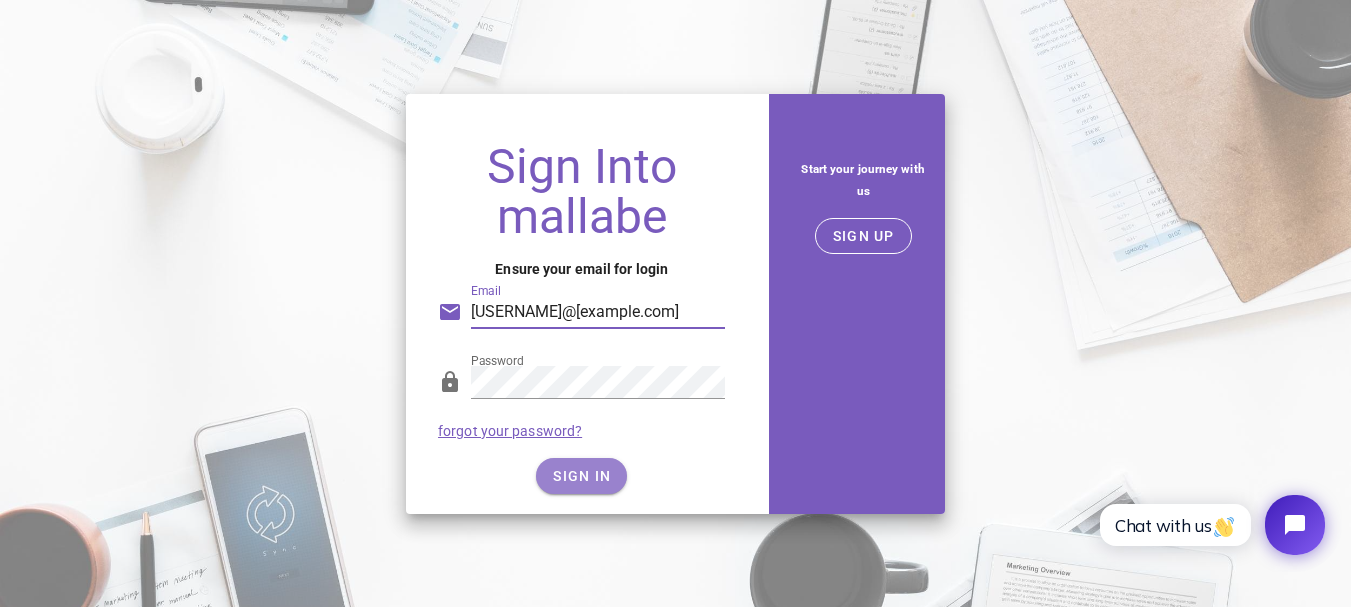 click on "SIGN IN" at bounding box center (581, 476) 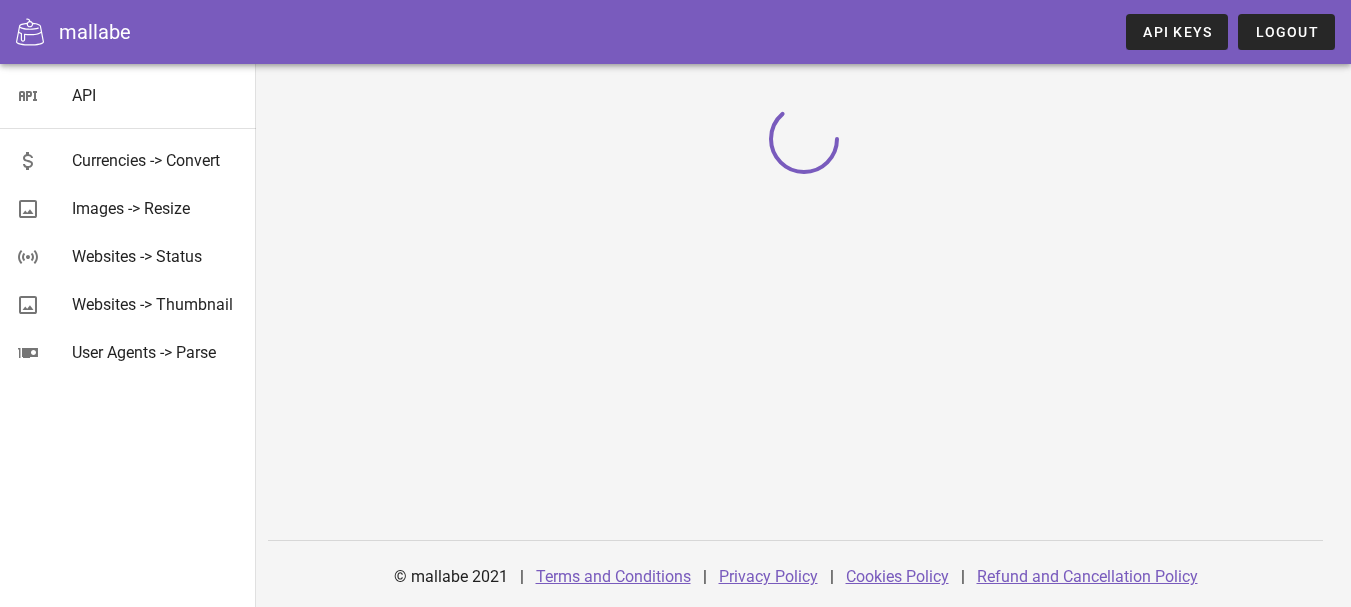 scroll, scrollTop: 0, scrollLeft: 0, axis: both 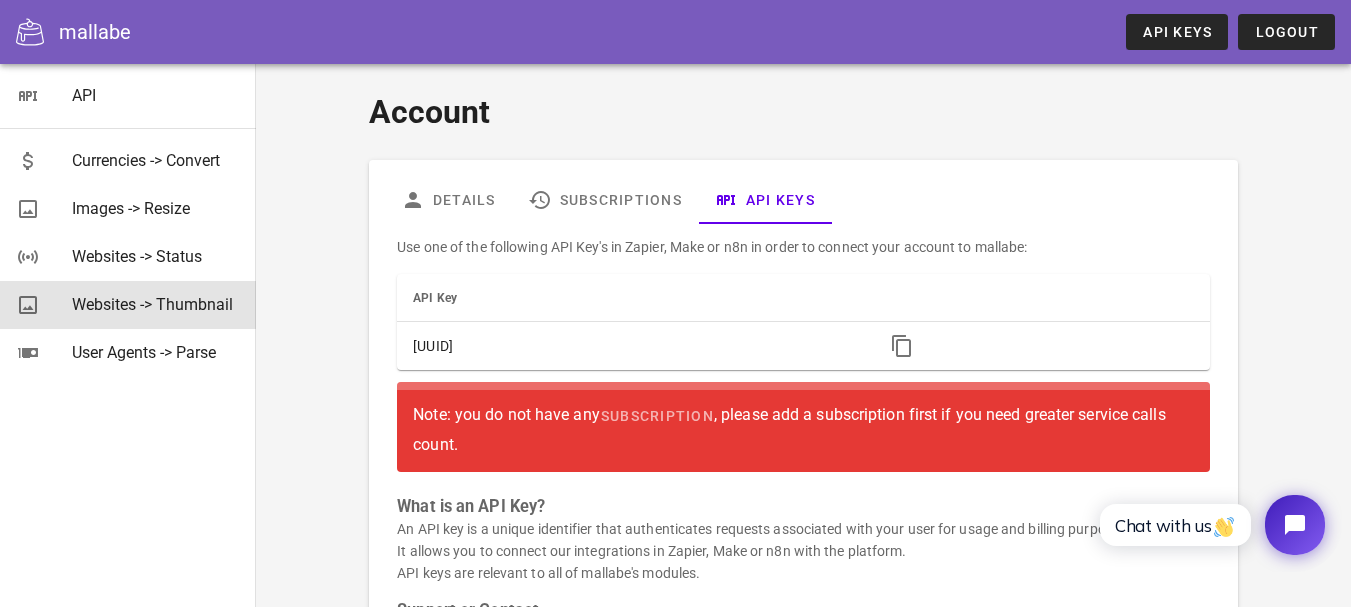 click on "Websites -> Thumbnail" at bounding box center (156, 304) 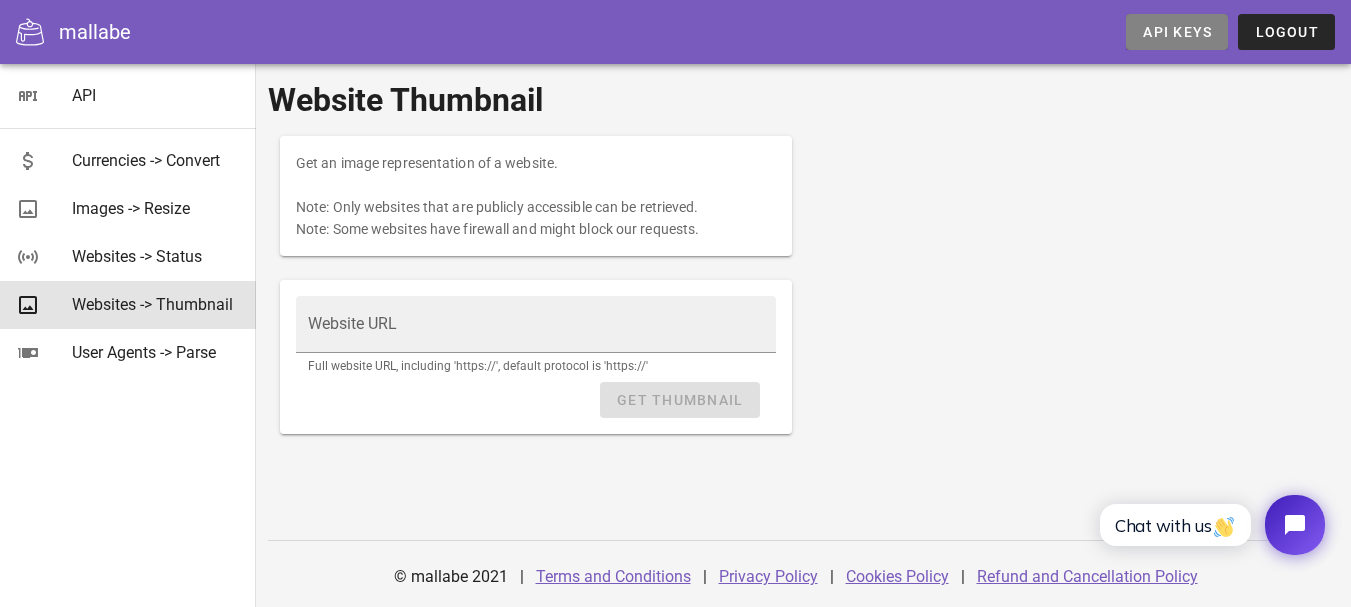 click on "API Keys" at bounding box center [1177, 32] 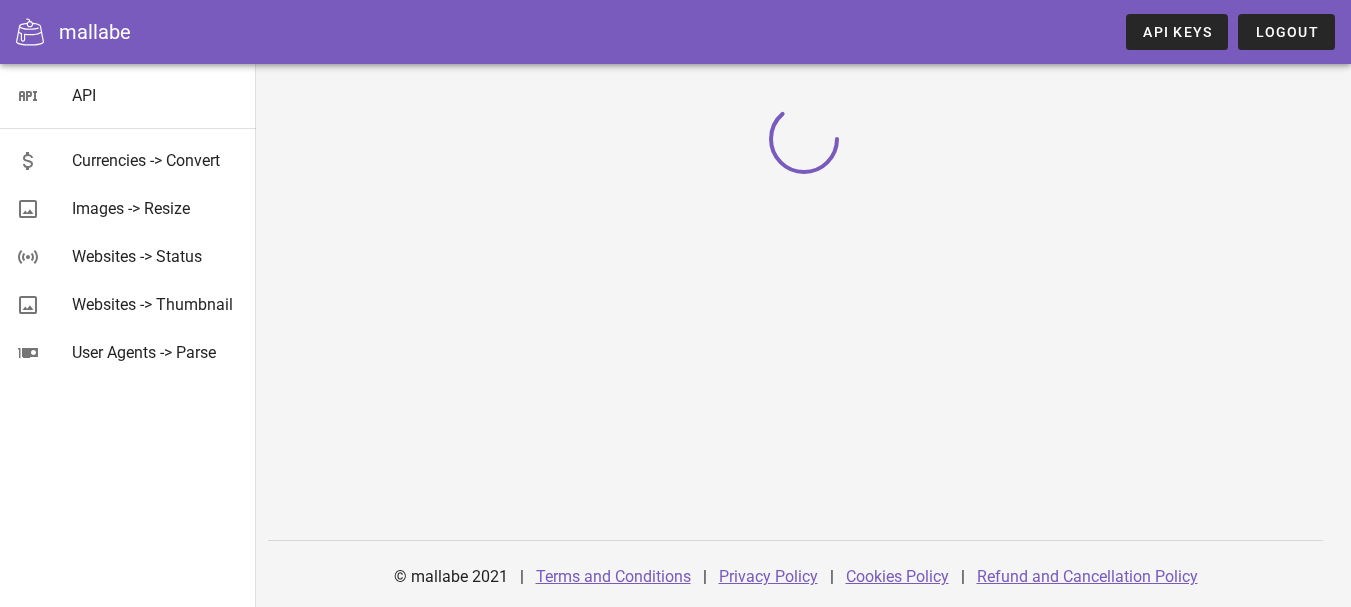 scroll, scrollTop: 0, scrollLeft: 0, axis: both 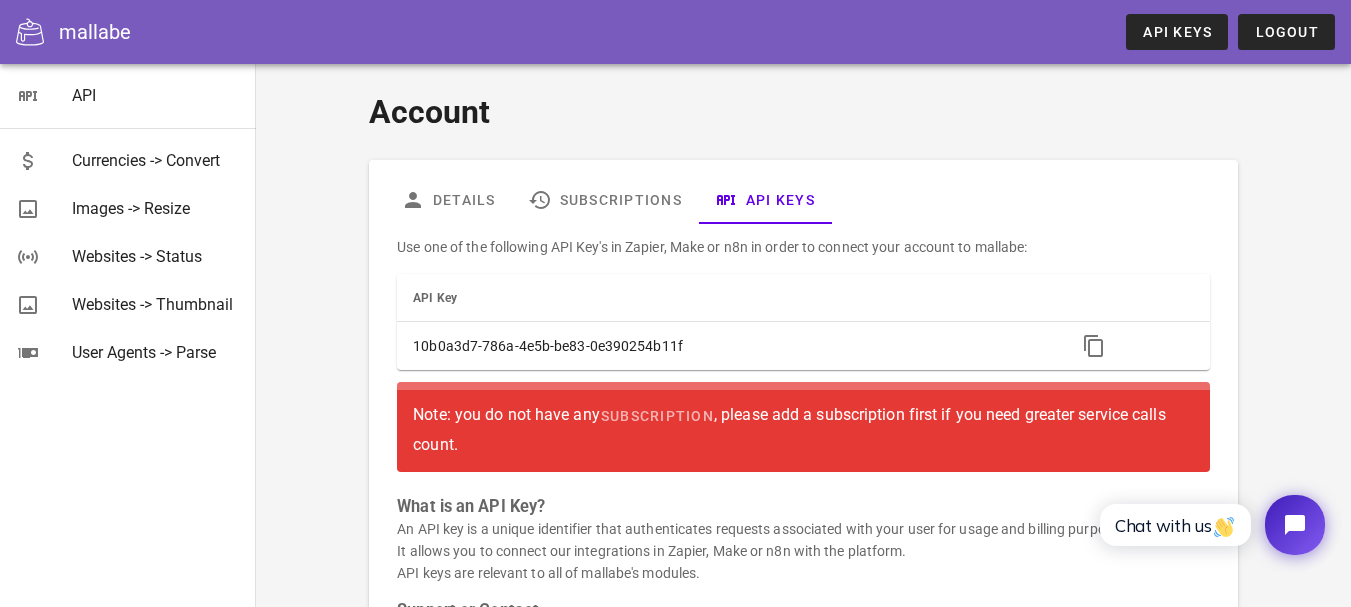click on "mallabe" at bounding box center (95, 32) 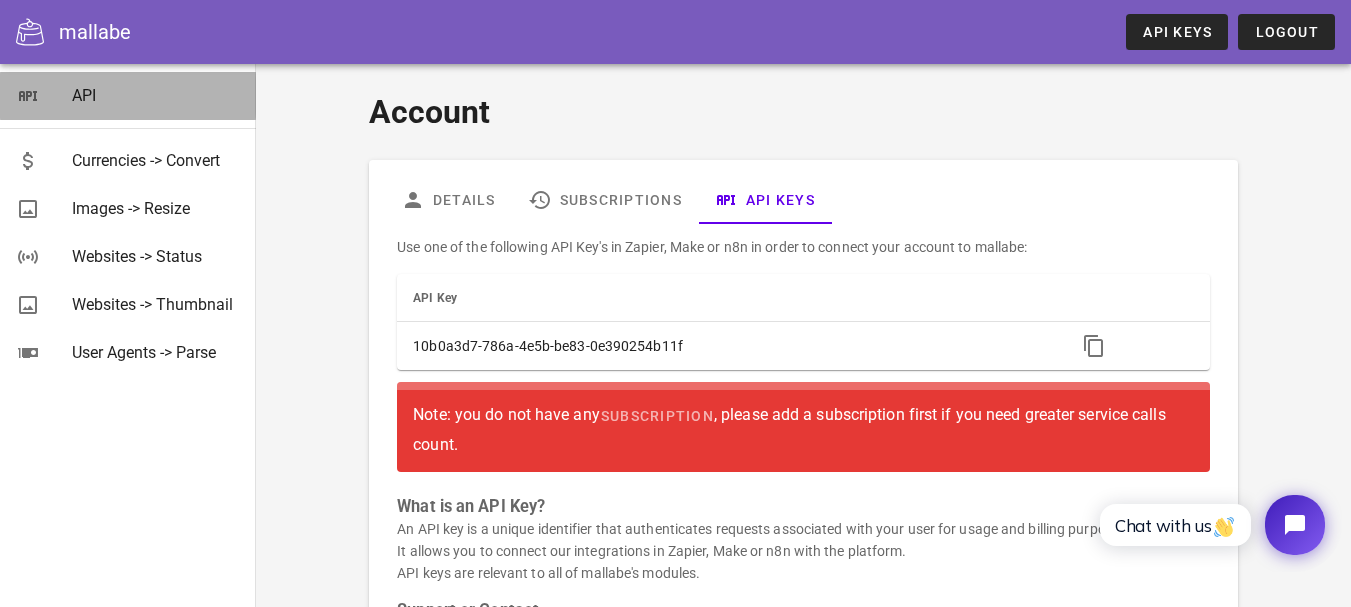 click on "API" at bounding box center (156, 95) 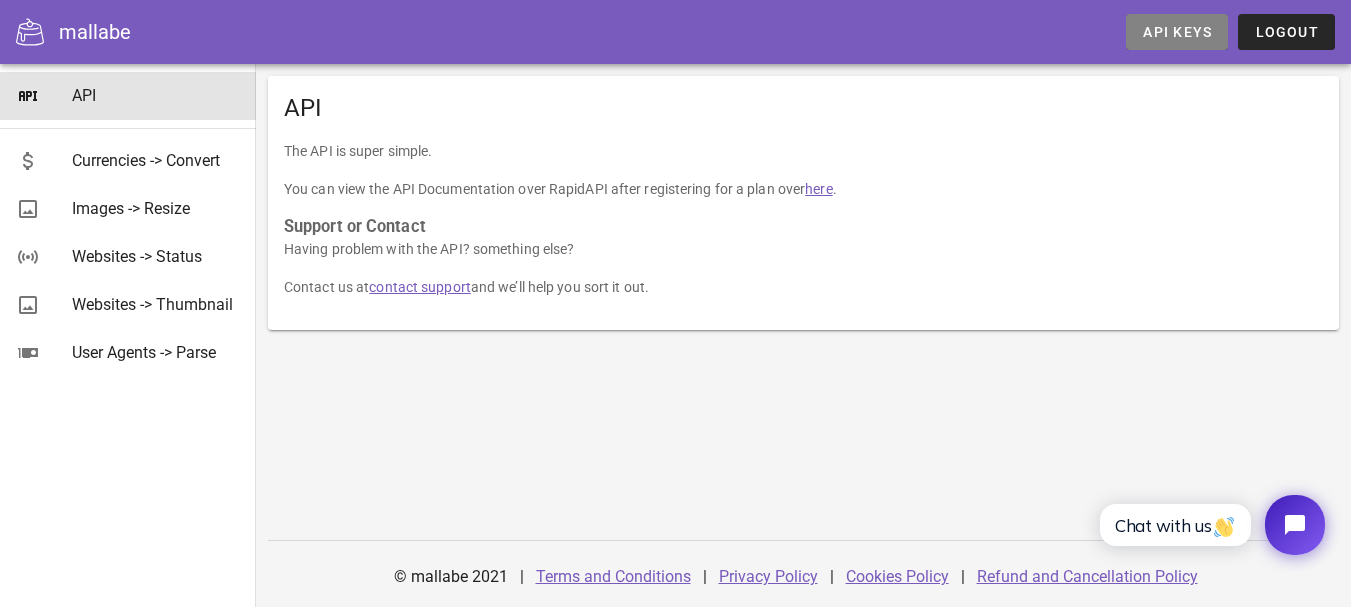 click on "API Keys" at bounding box center [1177, 32] 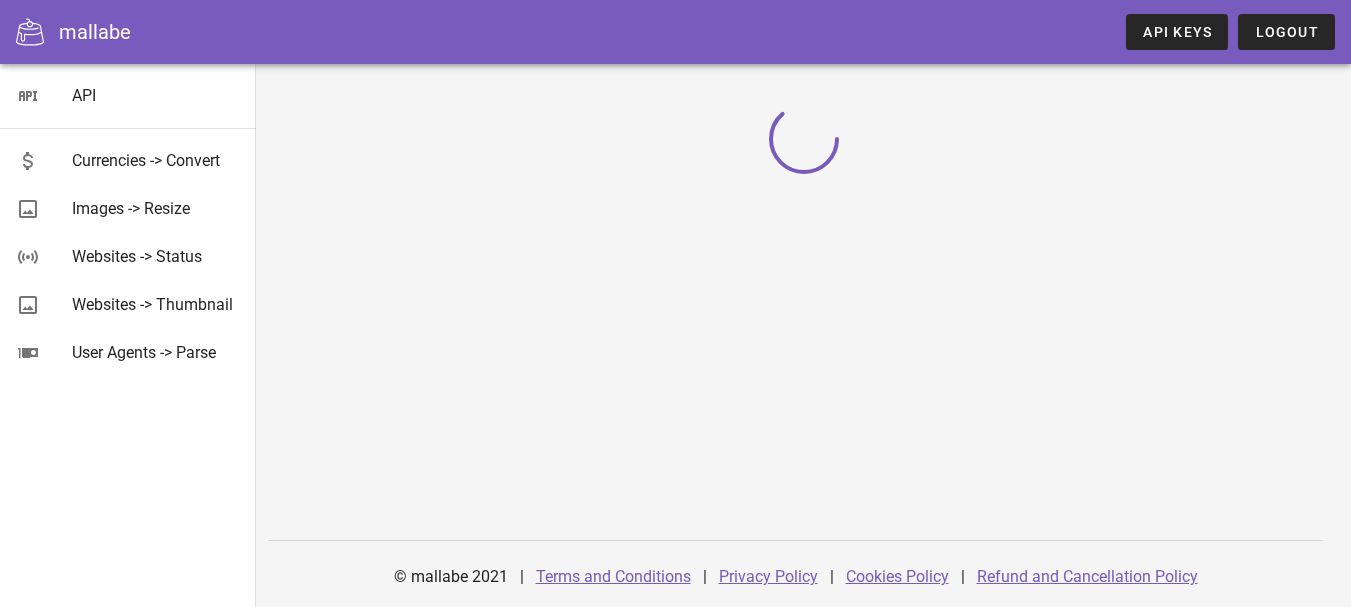 scroll, scrollTop: 0, scrollLeft: 0, axis: both 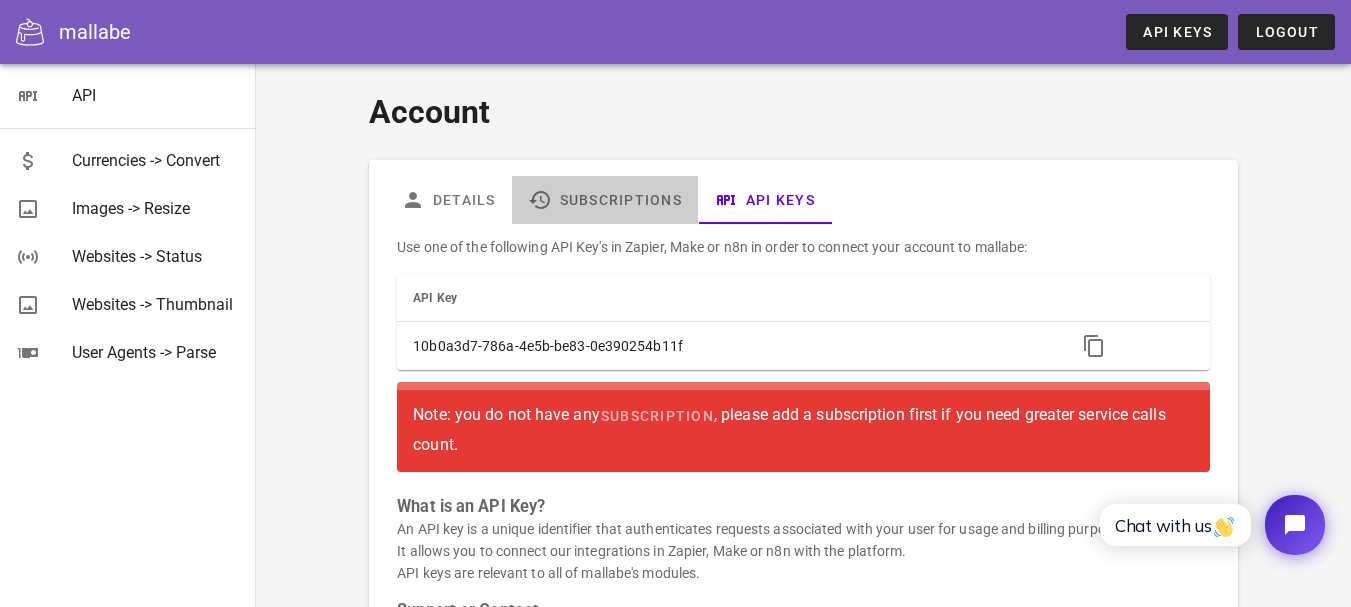 click on "Subscriptions" at bounding box center (605, 200) 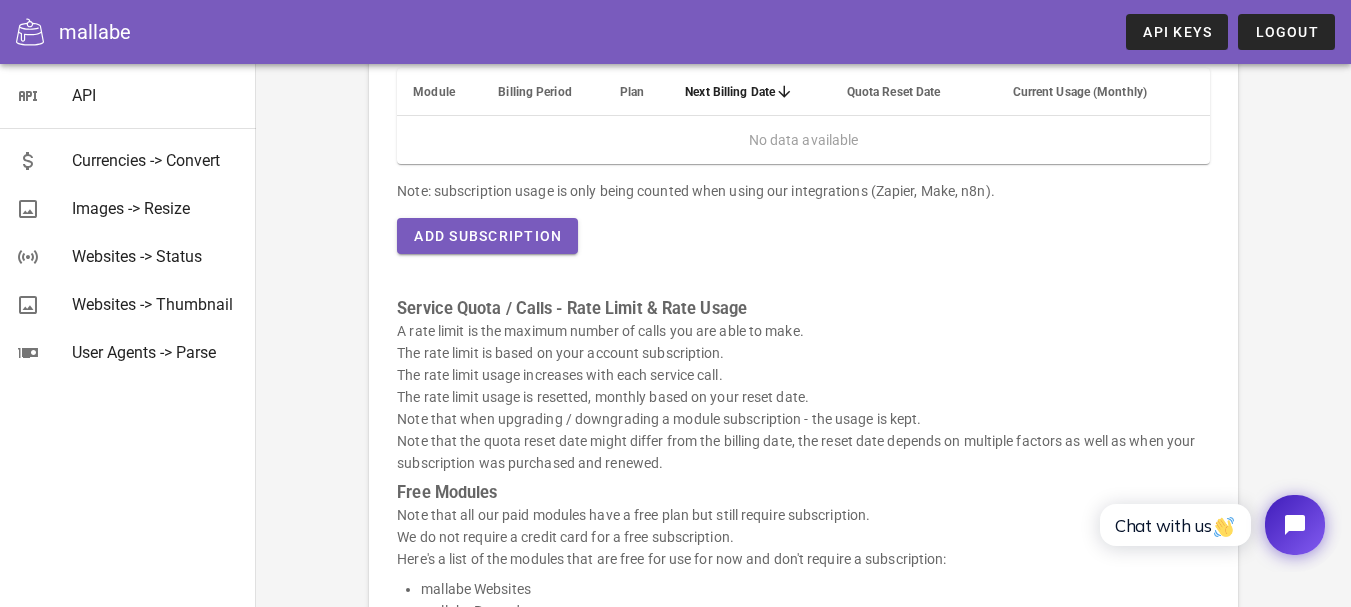 scroll, scrollTop: 0, scrollLeft: 0, axis: both 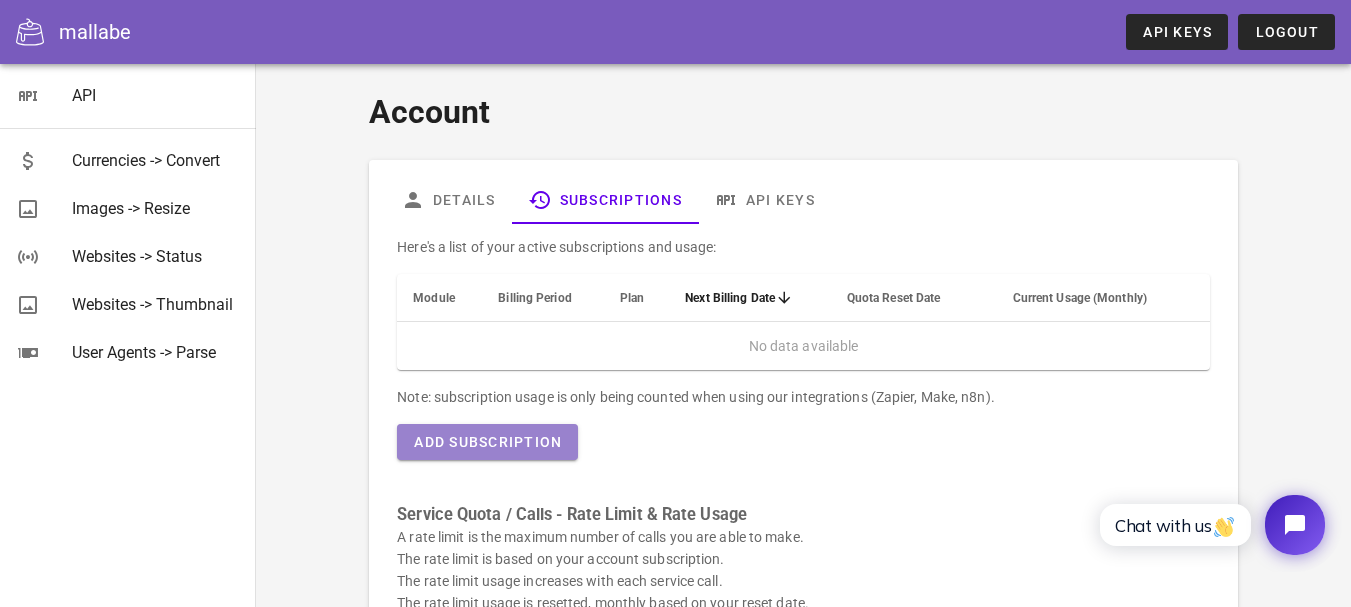 click on "Add Subscription" at bounding box center (487, 442) 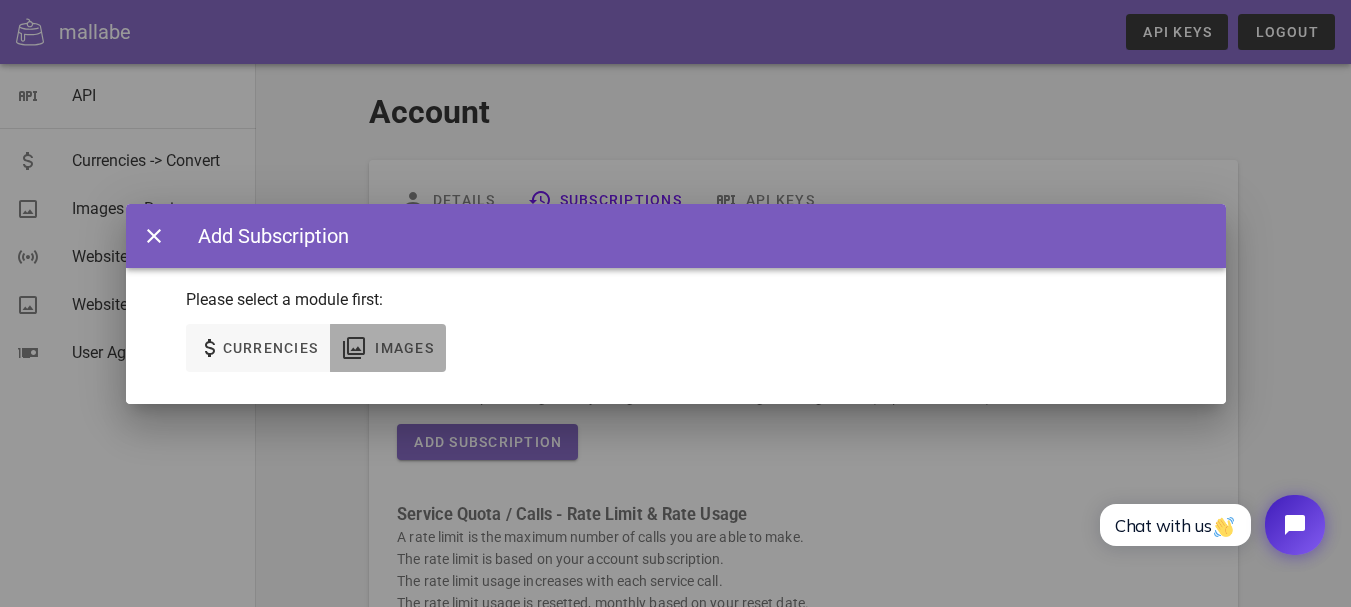 click on "Images" at bounding box center (404, 348) 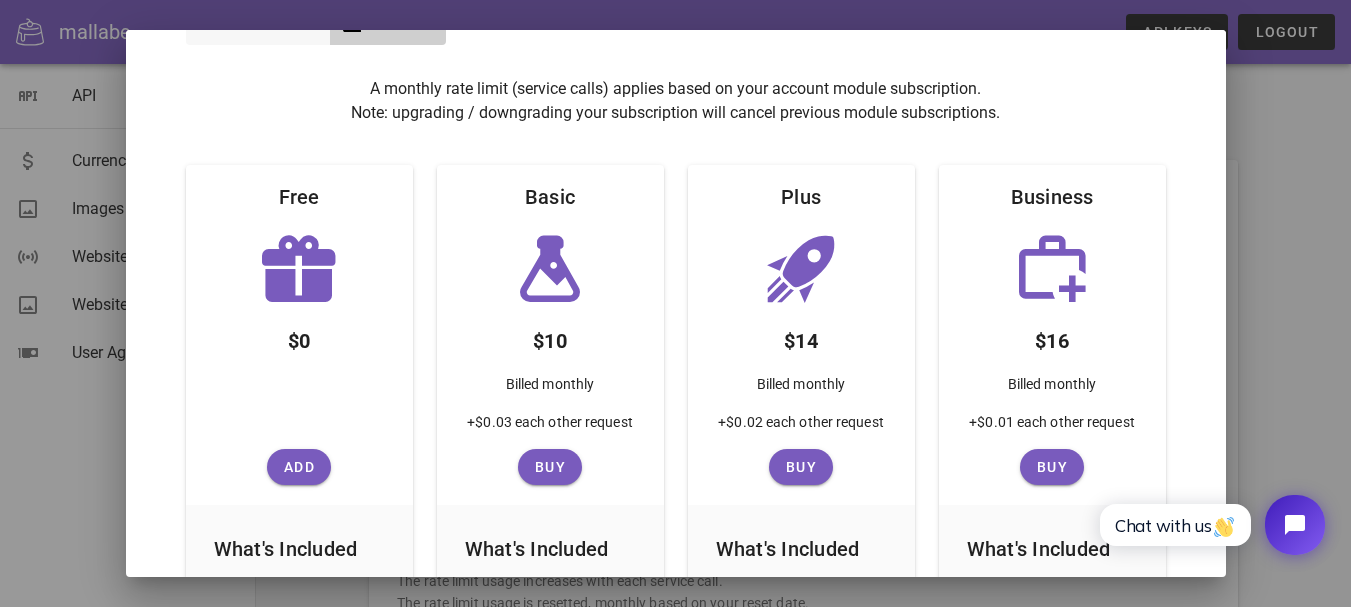 scroll, scrollTop: 200, scrollLeft: 0, axis: vertical 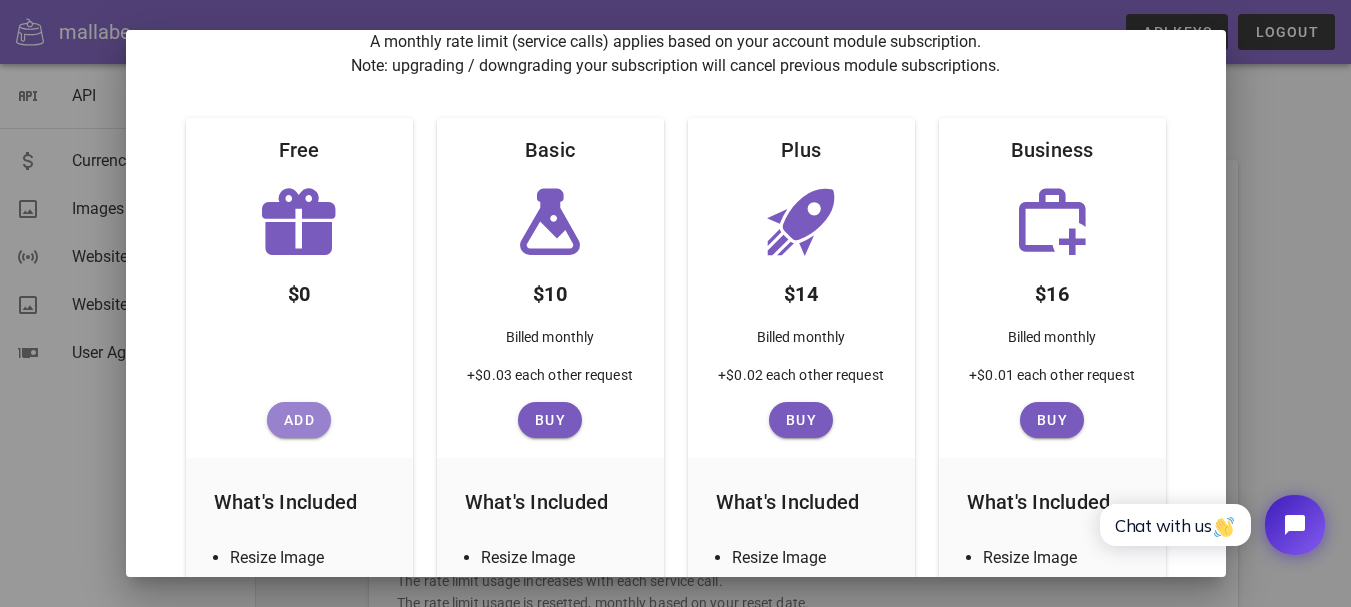 click on "Add" at bounding box center [299, 420] 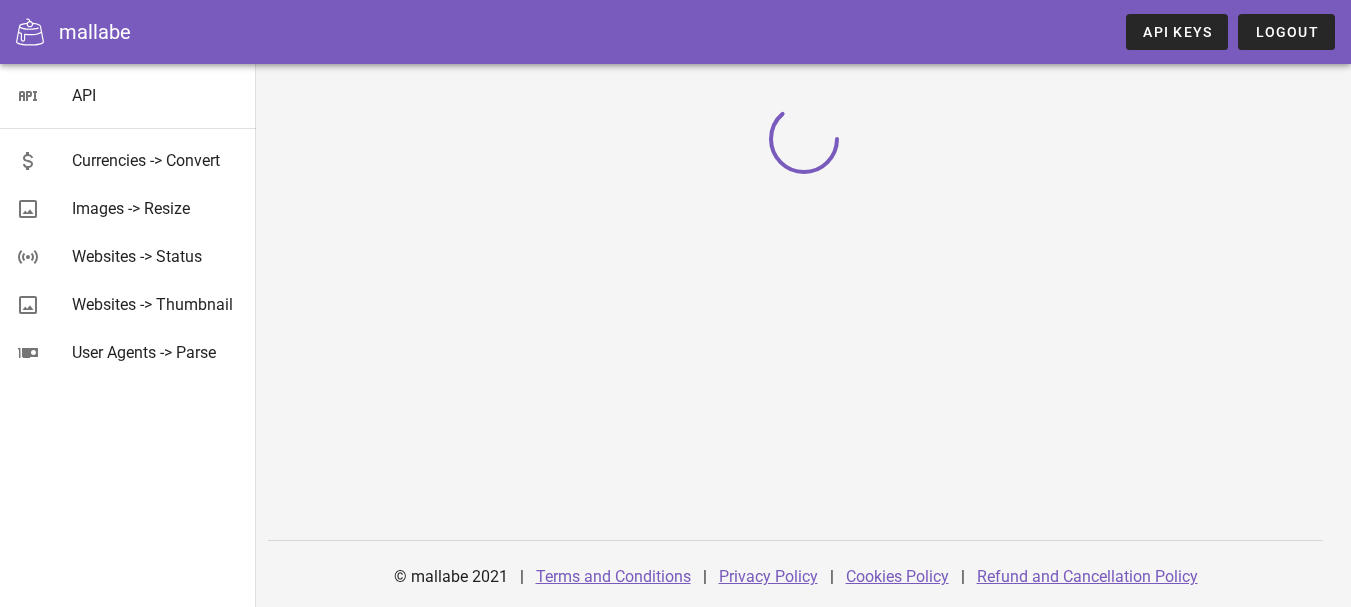 scroll, scrollTop: 0, scrollLeft: 0, axis: both 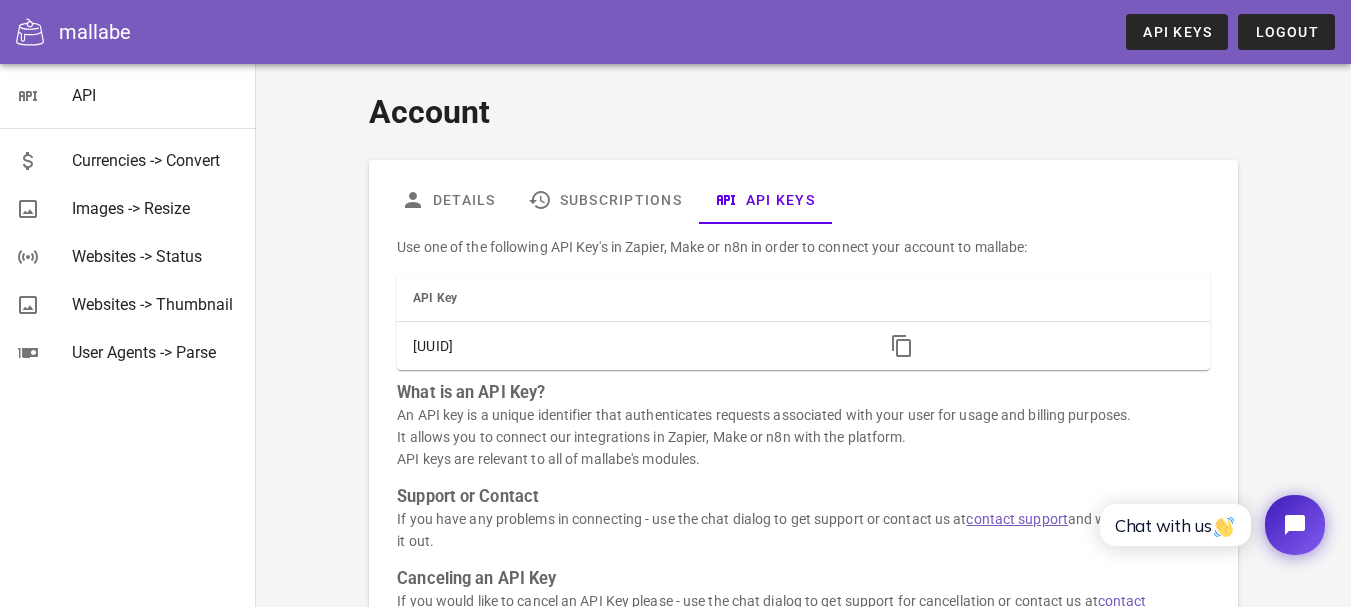 click on "mallabe" at bounding box center [95, 32] 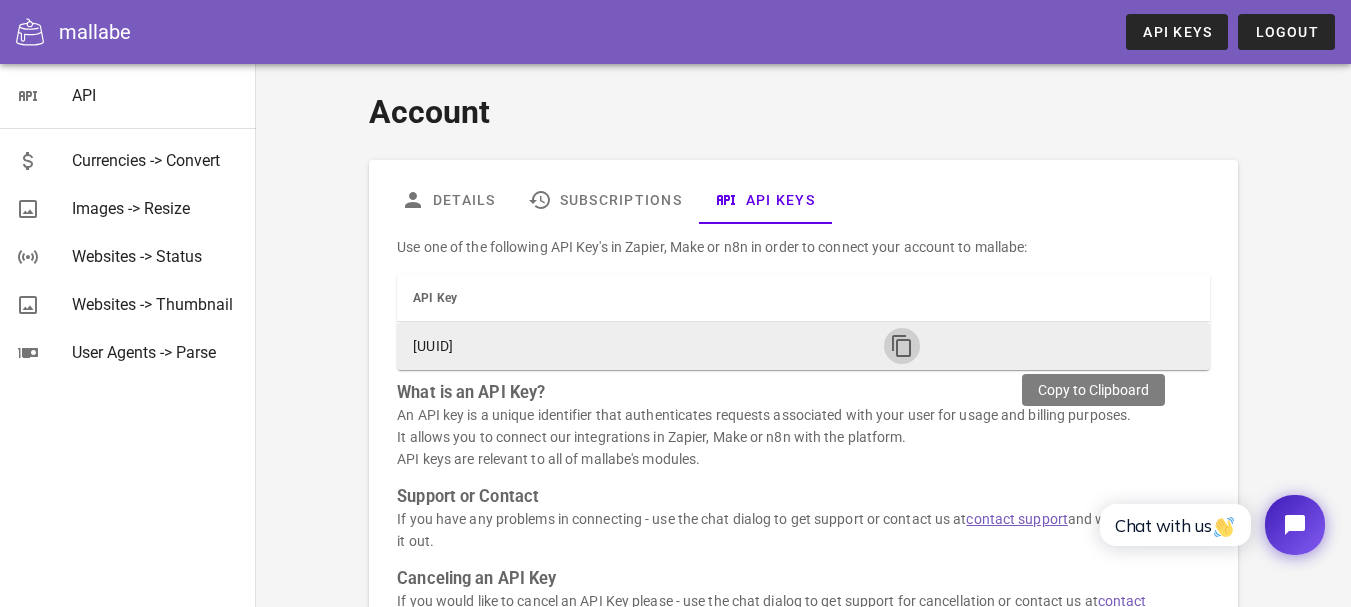 click at bounding box center (902, 346) 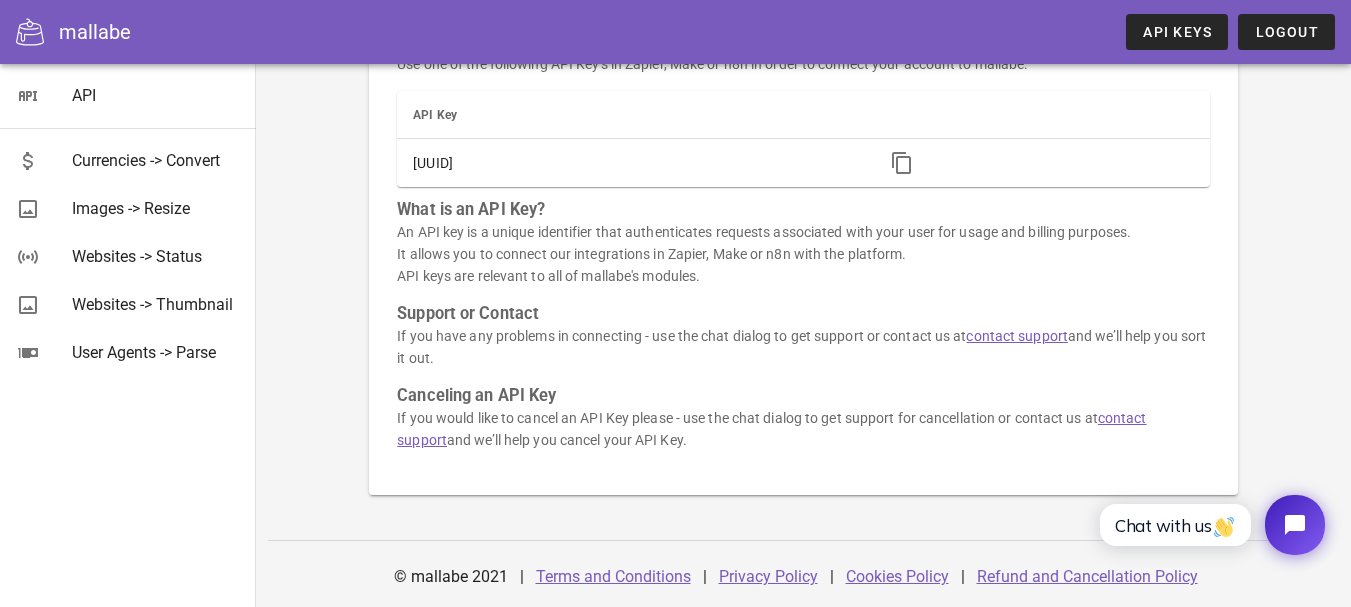 scroll, scrollTop: 0, scrollLeft: 0, axis: both 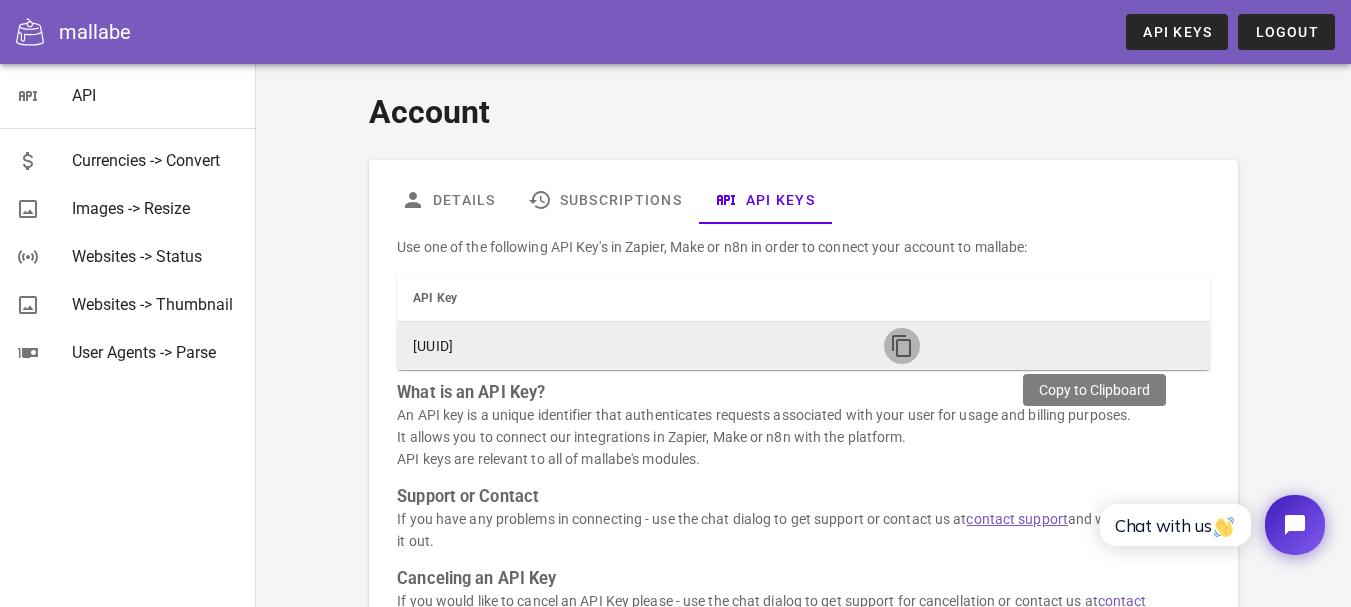 click at bounding box center (902, 346) 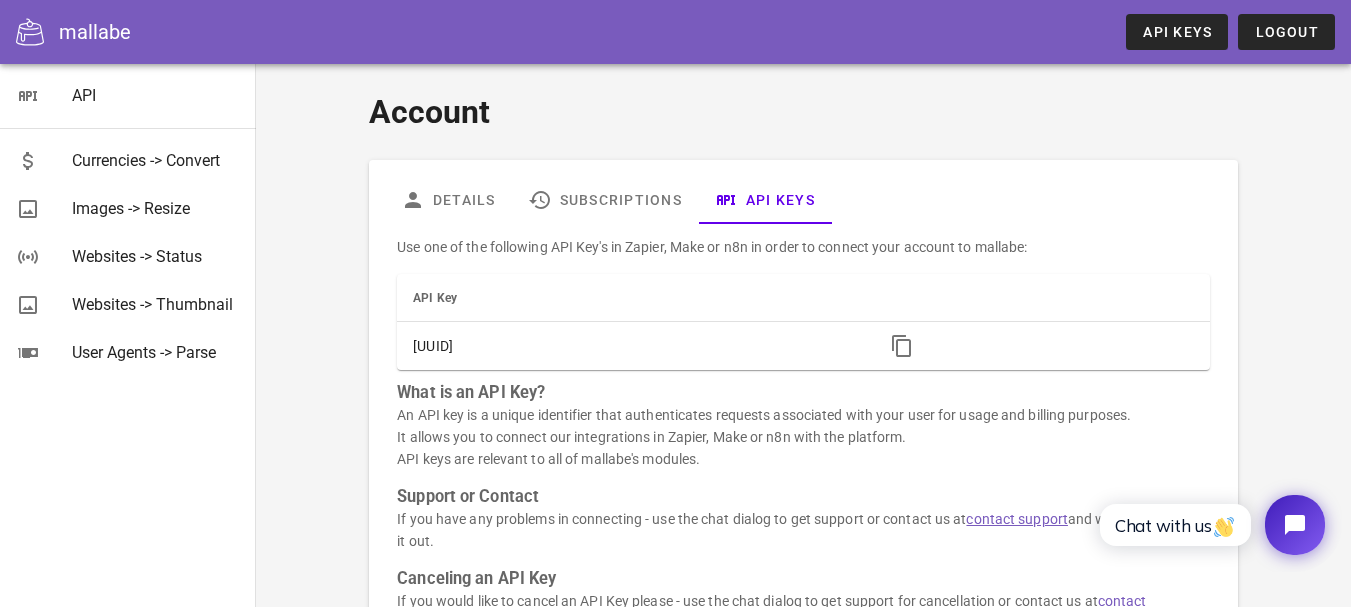 click on "mallabe" at bounding box center [95, 32] 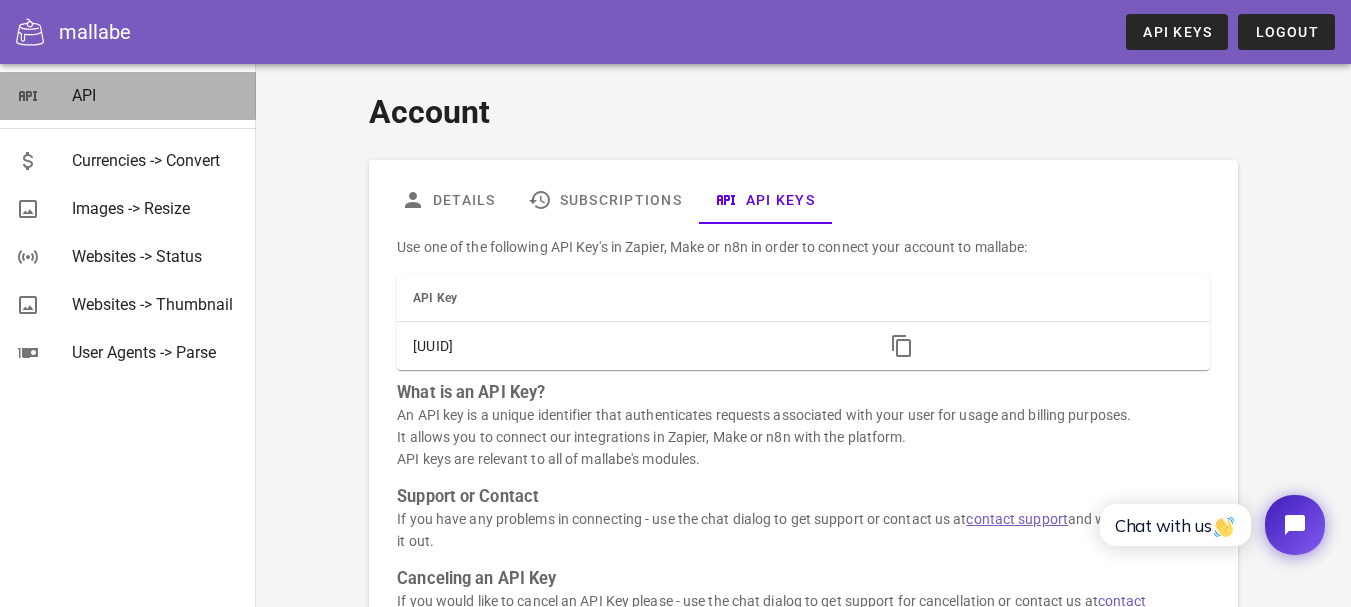 click on "API" at bounding box center (156, 95) 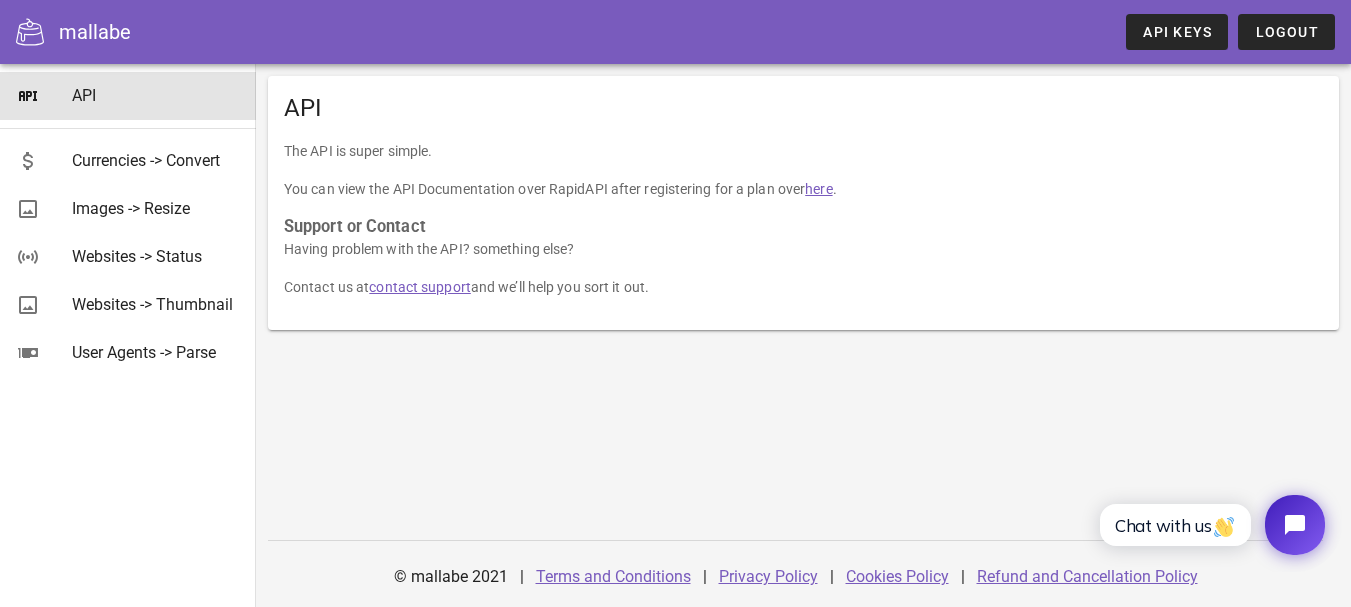 click on "API       Currencies -> Convert   Images -> Resize   Websites -> Status   Websites -> Thumbnail   User Agents -> Parse" at bounding box center [128, 335] 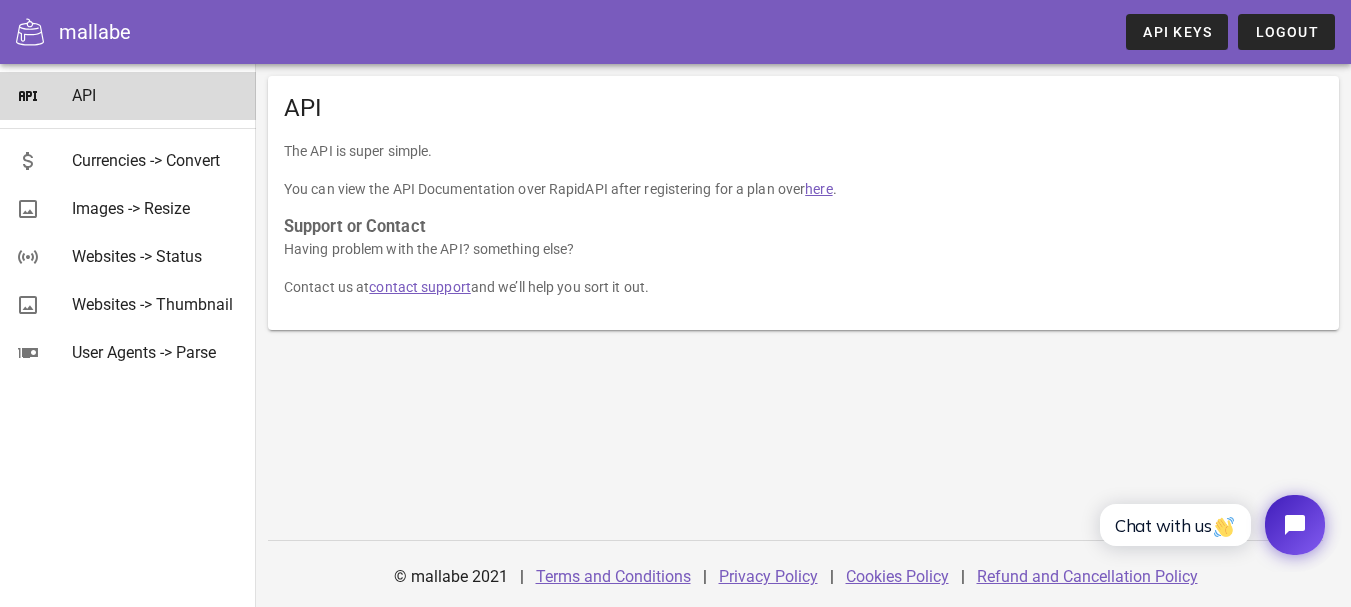 click on "API" at bounding box center [156, 95] 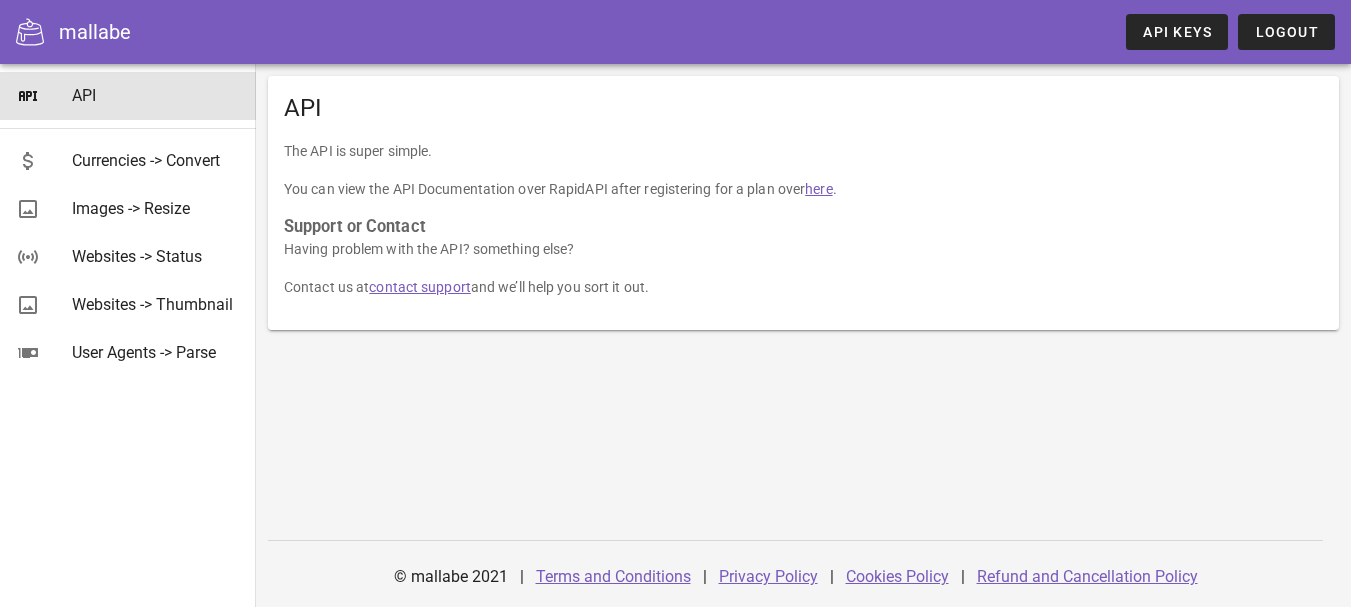 scroll, scrollTop: 0, scrollLeft: 0, axis: both 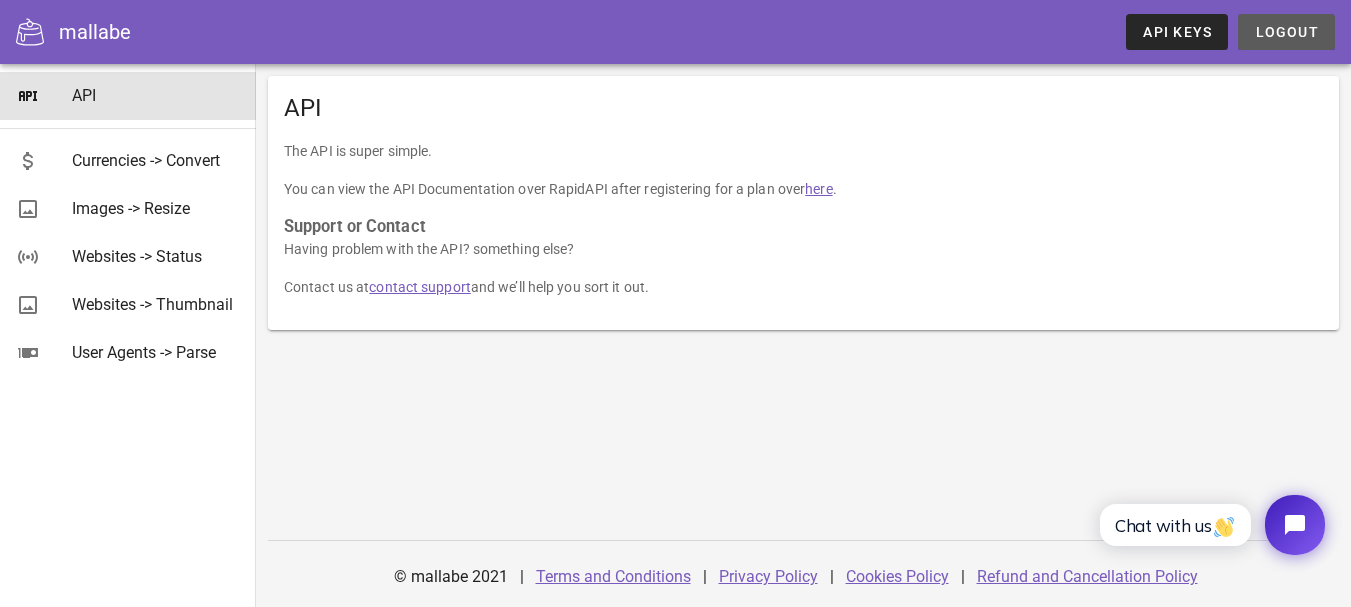 click on "Logout" at bounding box center [1286, 32] 